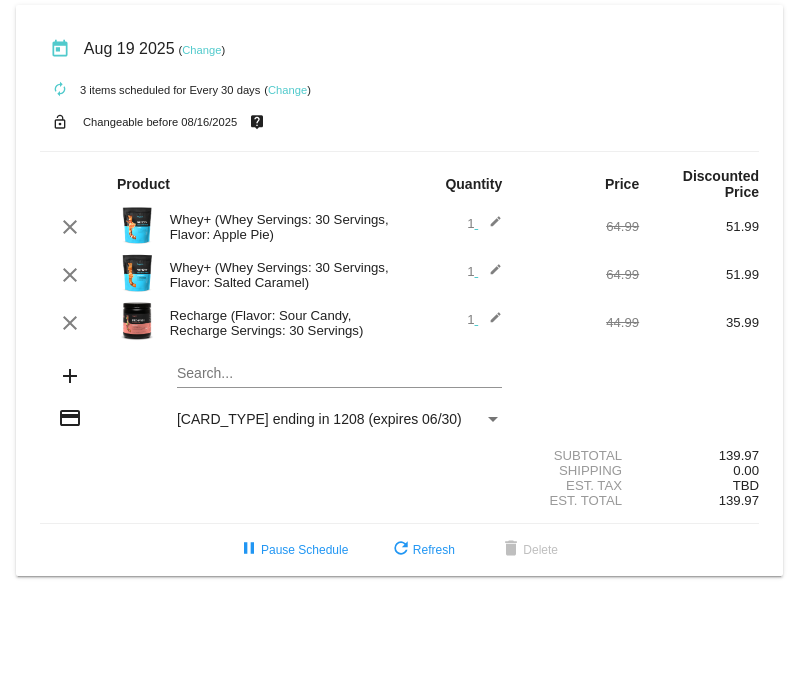 scroll, scrollTop: 0, scrollLeft: 0, axis: both 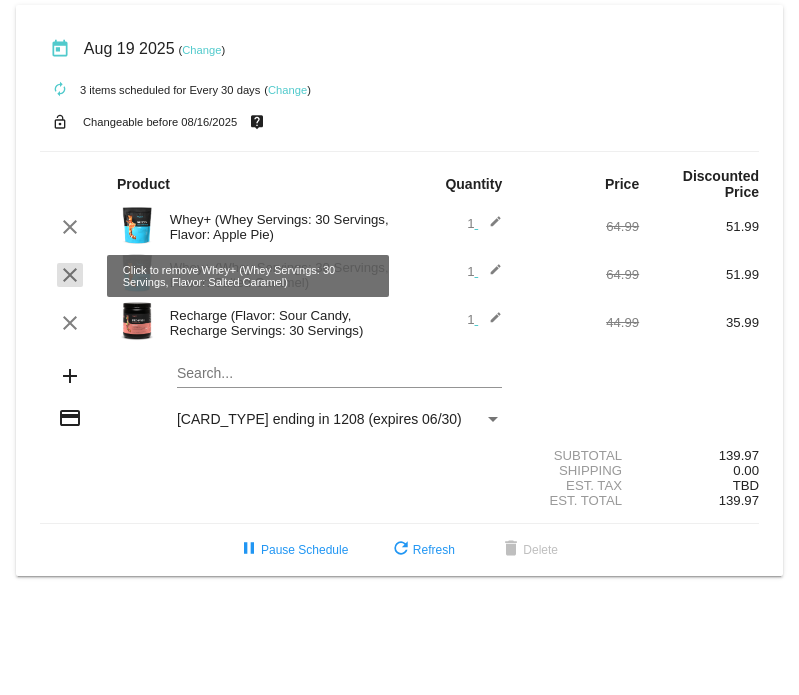 click on "clear" 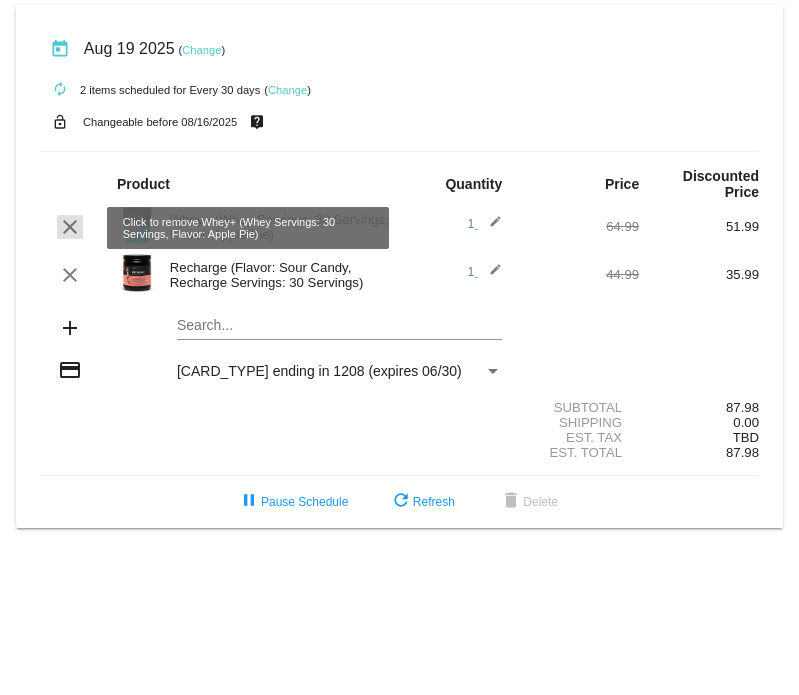 click on "clear" 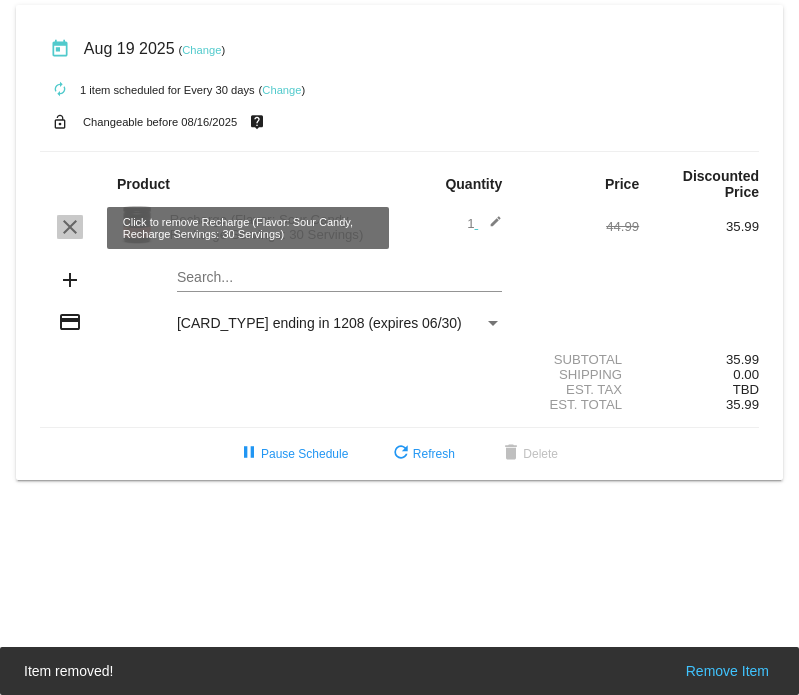 click on "clear" 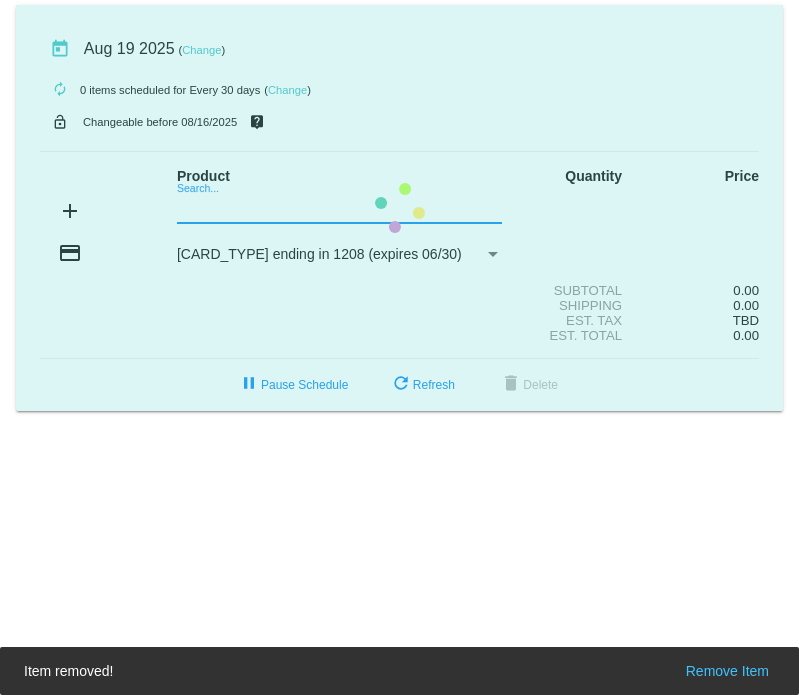 click on "today
Aug 19 2025
( Change )
autorenew
0
items
scheduled for Every 30 days
( Change )
lock_open
Changeable before 08/16/2025
live_help
Product
Quantity
Price
add" 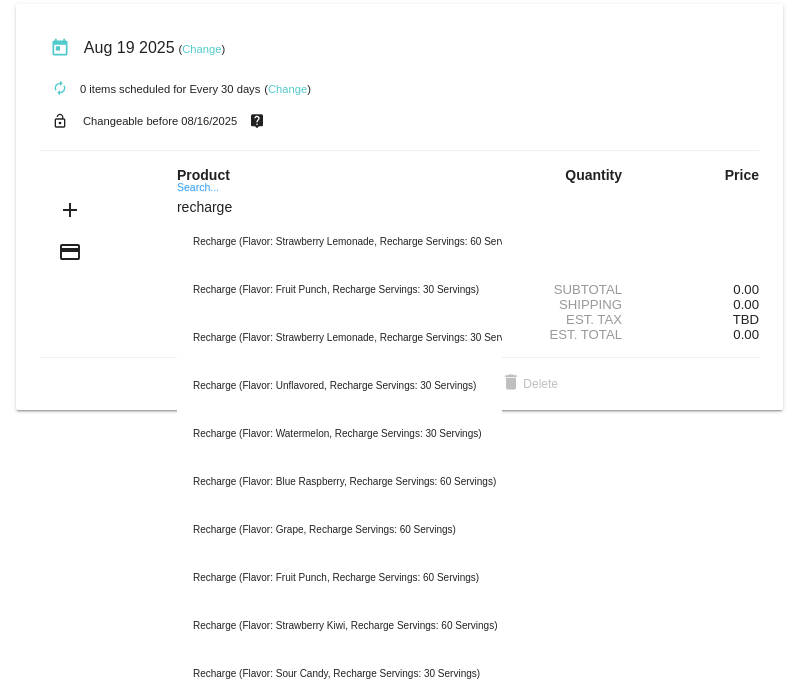 scroll, scrollTop: 0, scrollLeft: 0, axis: both 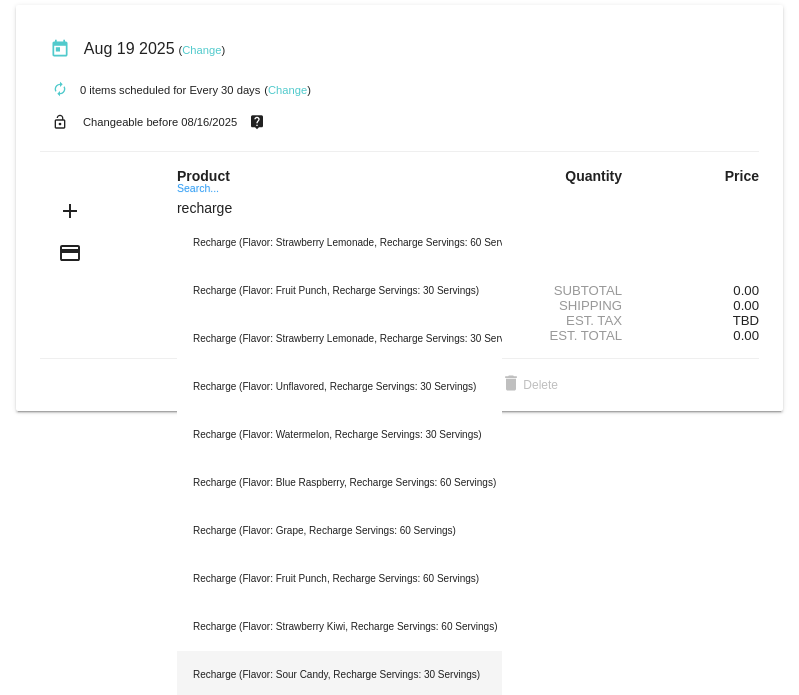 type on "recharge" 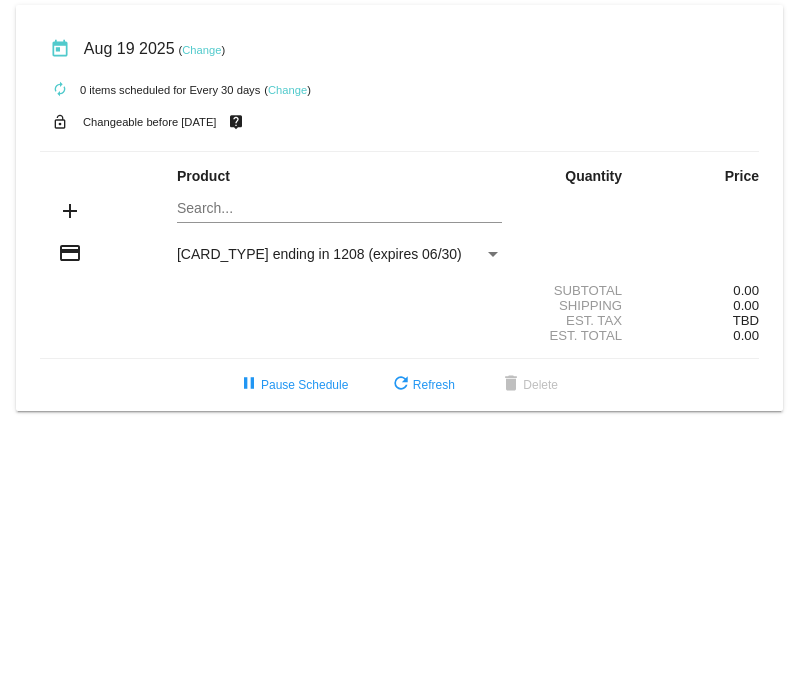 scroll, scrollTop: 0, scrollLeft: 0, axis: both 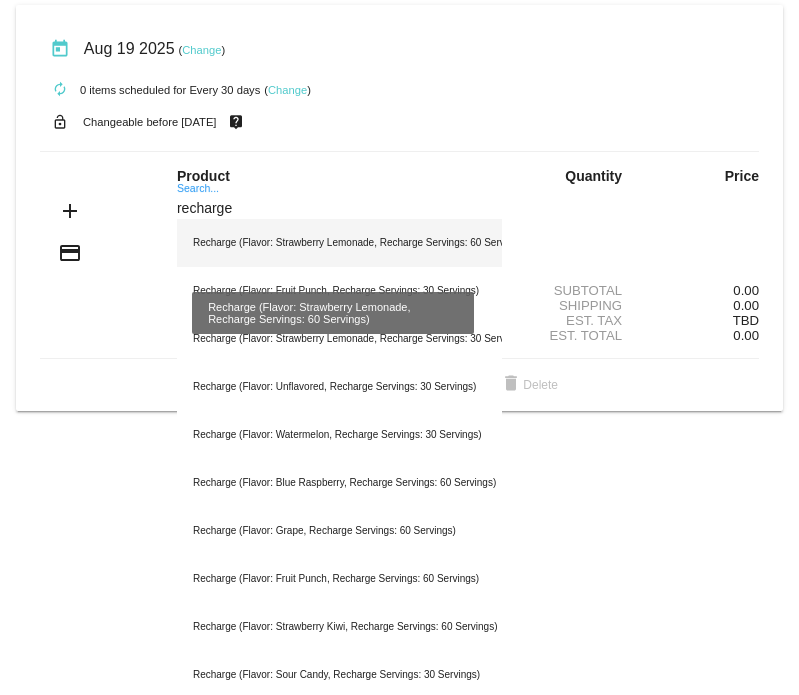 type on "recharge" 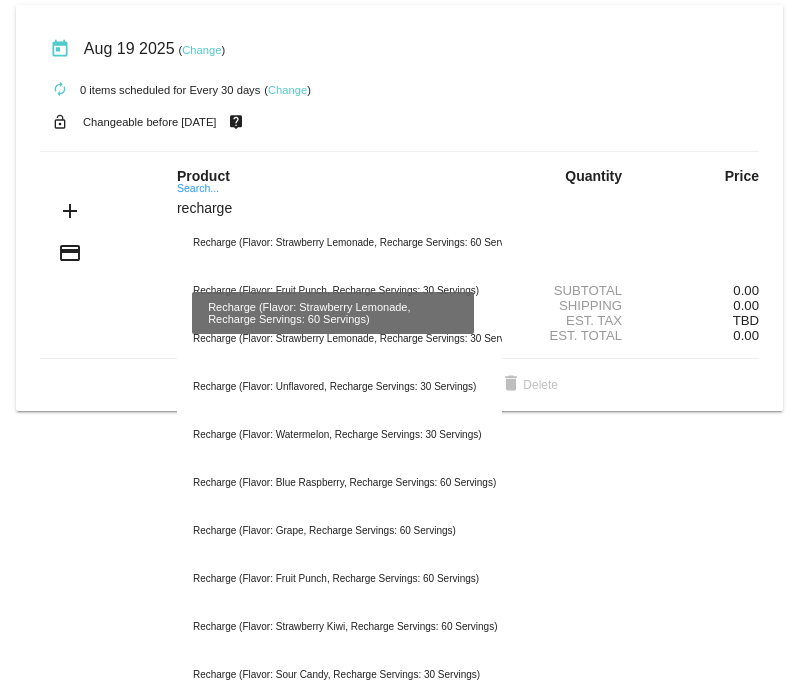 click on "Recharge (Flavor: Strawberry Lemonade, Recharge Servings: 60 Servings)" 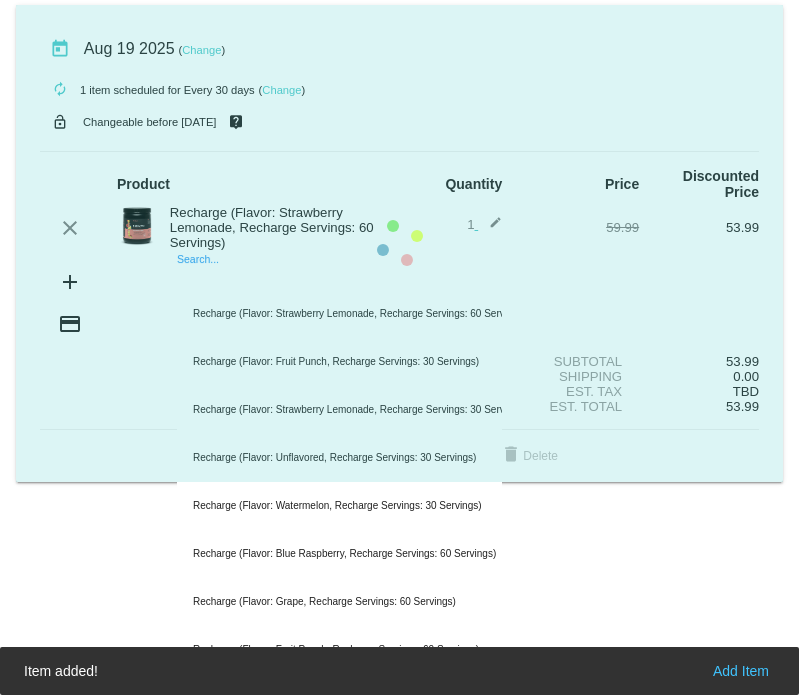 click on "today
[DATE]
( Change )
autorenew
1
item
scheduled for Every 30 days
( Change )
lock_open
Changeable before [DATE]
live_help
Product
Quantity
Price
Discounted Price
clear" 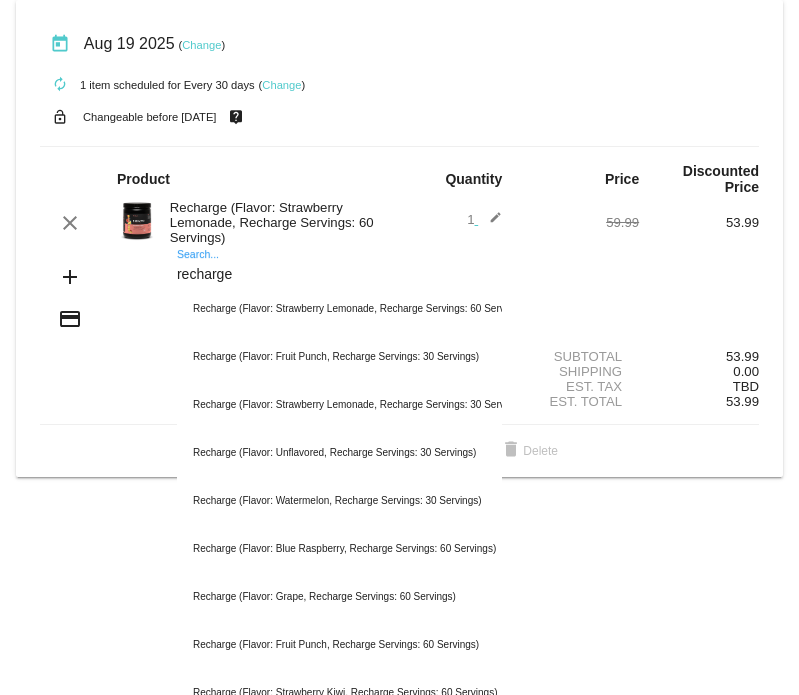 scroll, scrollTop: 0, scrollLeft: 0, axis: both 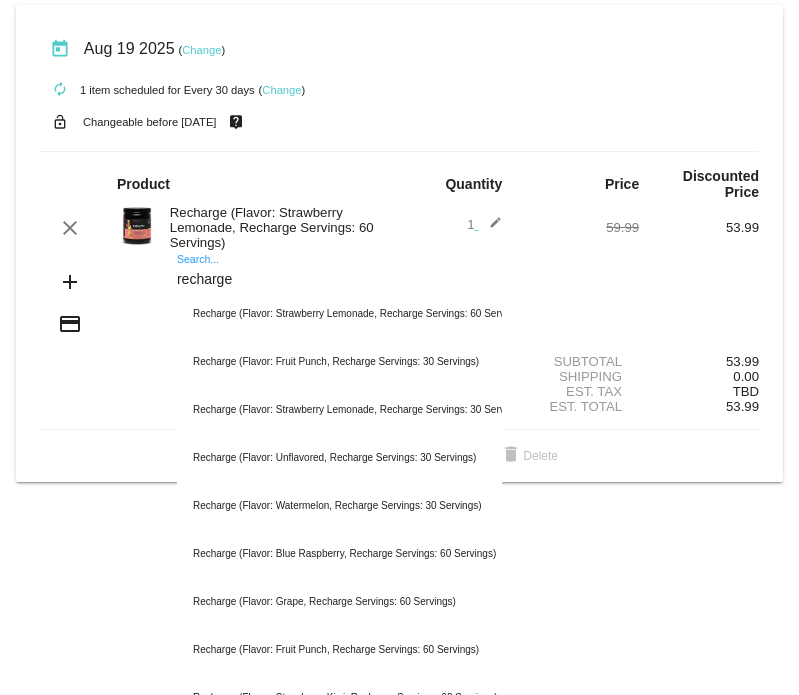 type on "recharge" 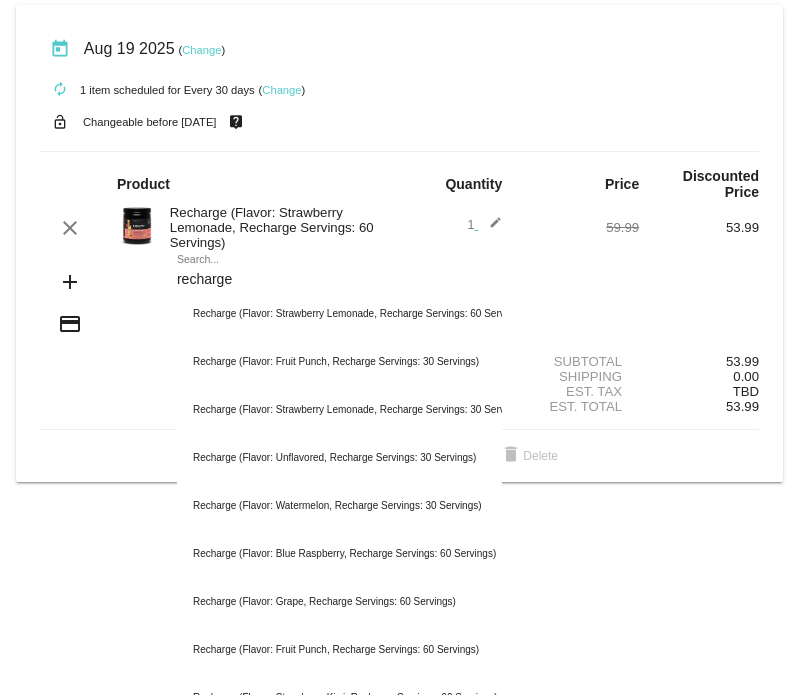 click on "today
[DATE]
( Change )
autorenew
1
item
scheduled for Every 30 days
( Change )
lock_open
Changeable before [DATE]
live_help
Product
Quantity
Price
Discounted Price
add" at bounding box center (399, 347) 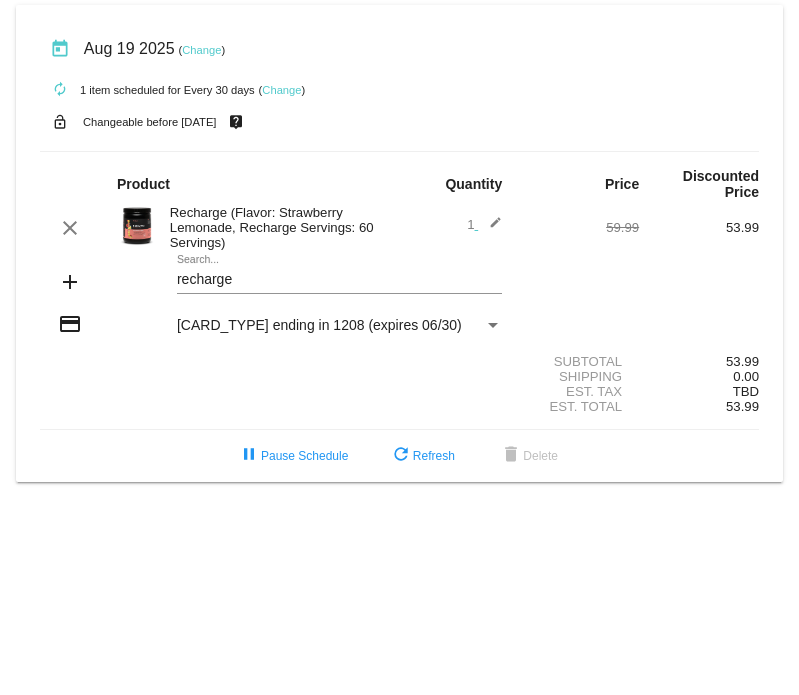 click on "today
[DATE]
( Change )
autorenew
1
item
scheduled for Every 30 days
( Change )
lock_open
Changeable before [DATE]
live_help
Product
Quantity
Price
Discounted Price
clear" 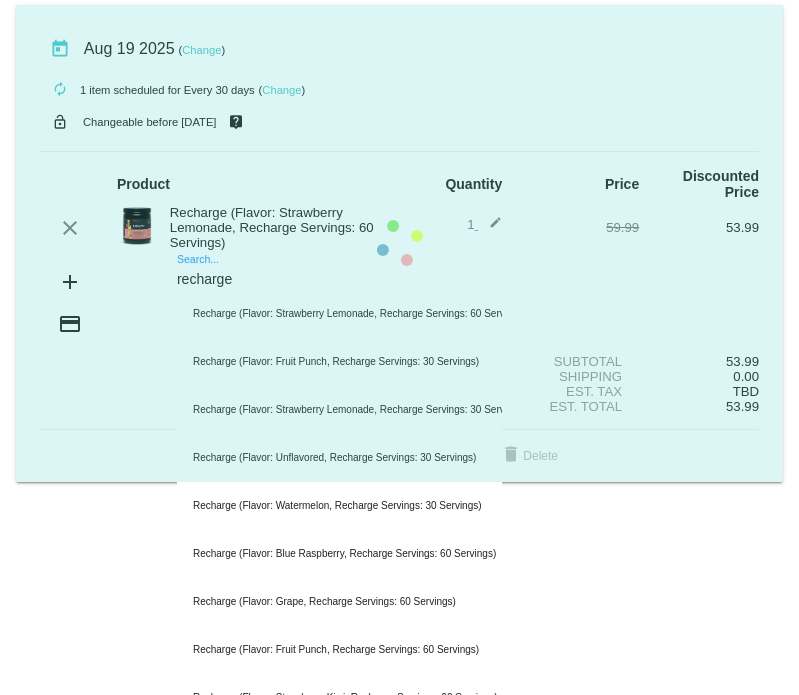 click on "today
[DATE]
( Change )
autorenew
1
item
scheduled for Every 30 days
( Change )
lock_open
Changeable before [DATE]
live_help
Product
Quantity
Price
Discounted Price
clear" 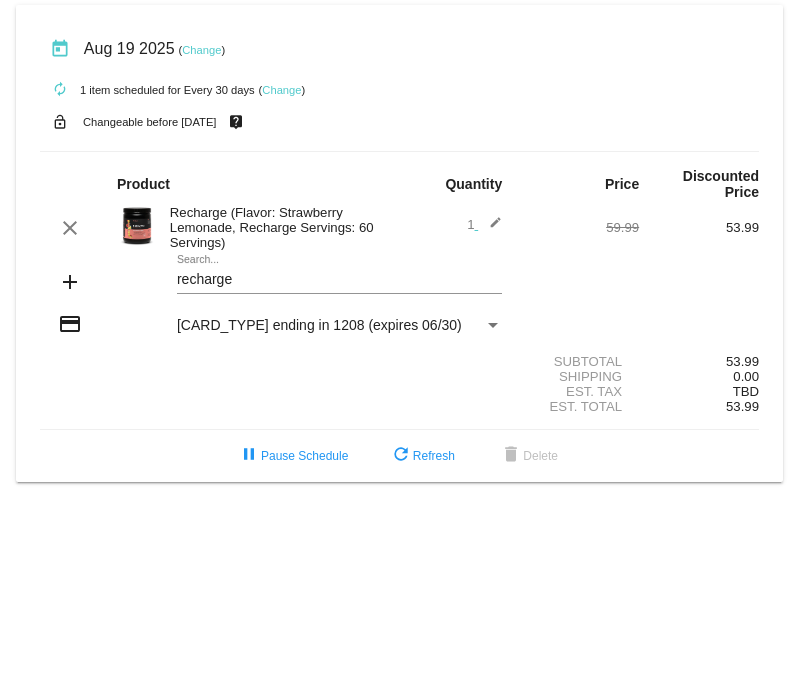 click on "today
[DATE]
( Change )
autorenew
1
item
scheduled for Every 30 days
( Change )
lock_open
Changeable before [DATE]
live_help
Product
Quantity
Price
Discounted Price
clear" 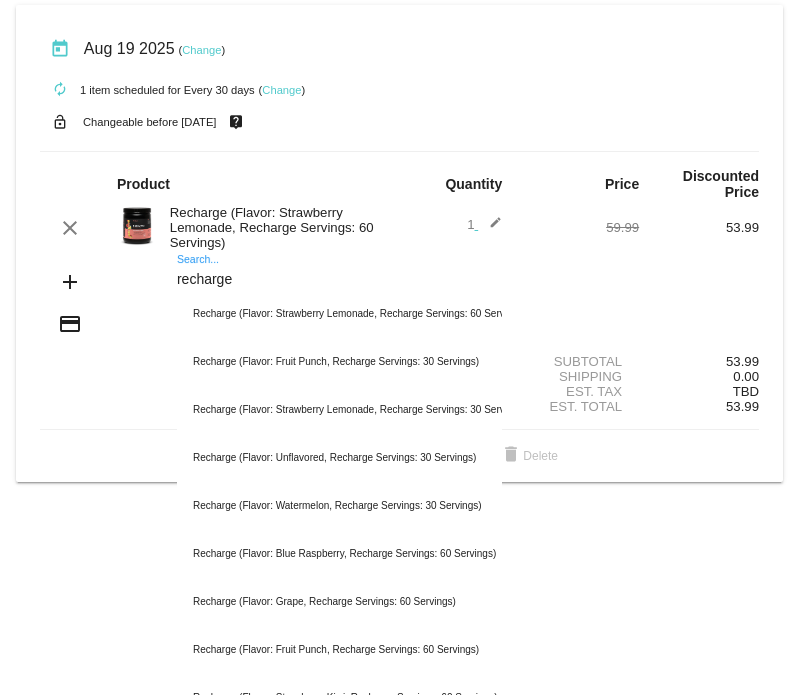click on "recharge" at bounding box center (339, 280) 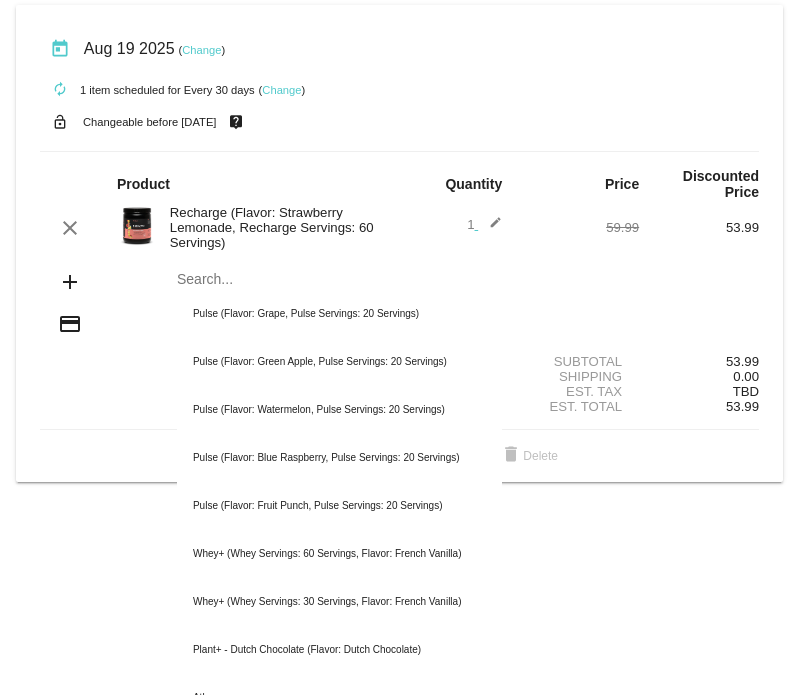 drag, startPoint x: 154, startPoint y: 640, endPoint x: 153, endPoint y: 650, distance: 10.049875 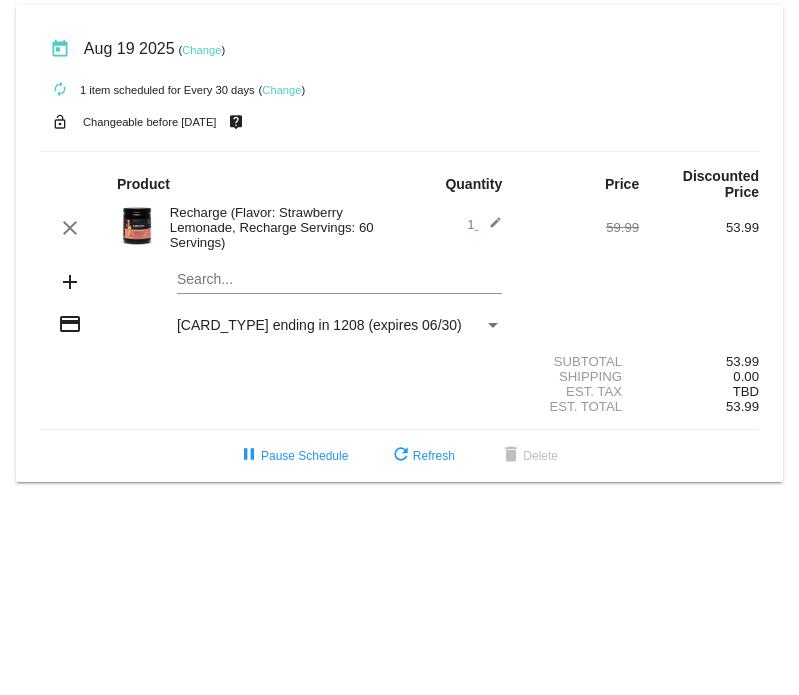click on "Search..." 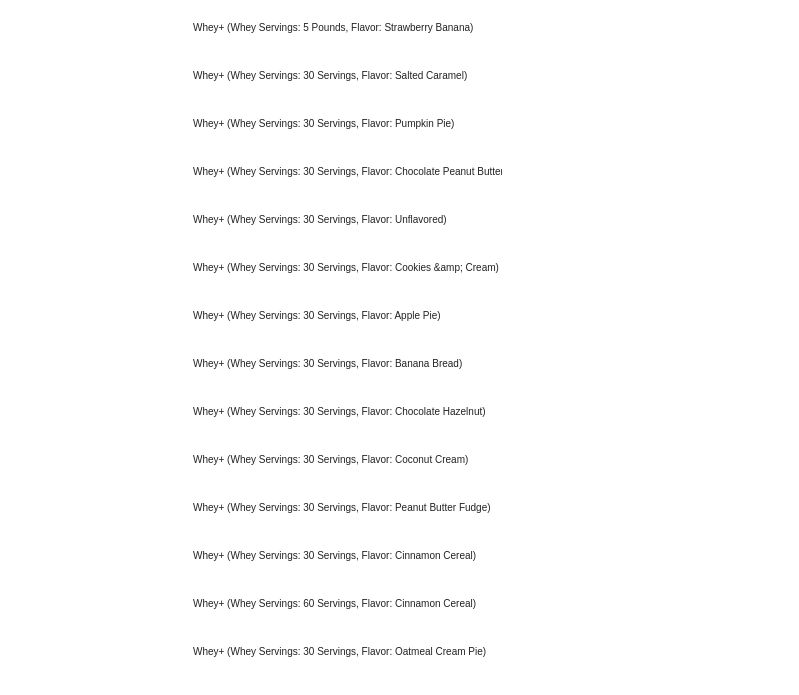 scroll, scrollTop: 800, scrollLeft: 0, axis: vertical 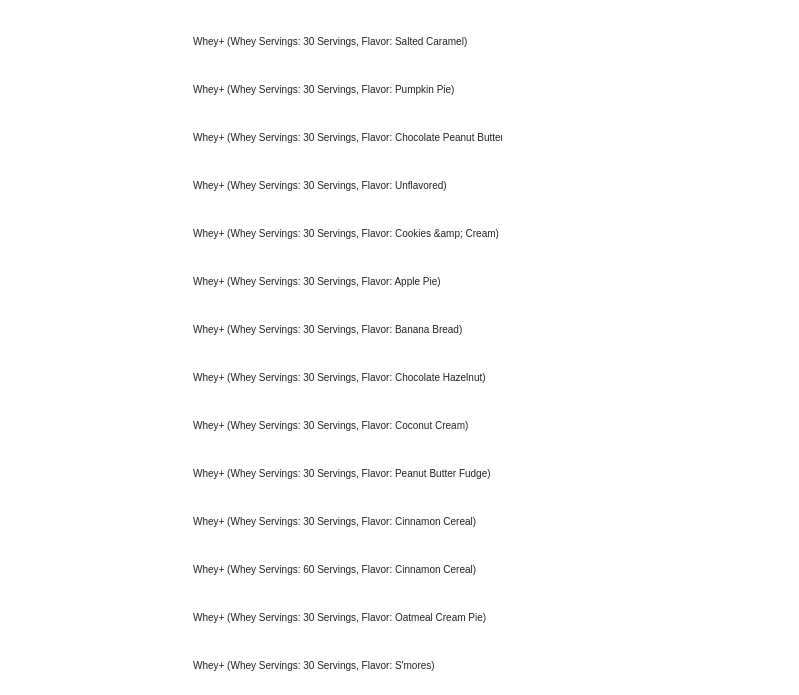 type on "whey" 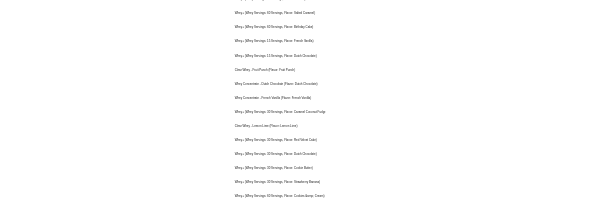 scroll, scrollTop: 1368, scrollLeft: 0, axis: vertical 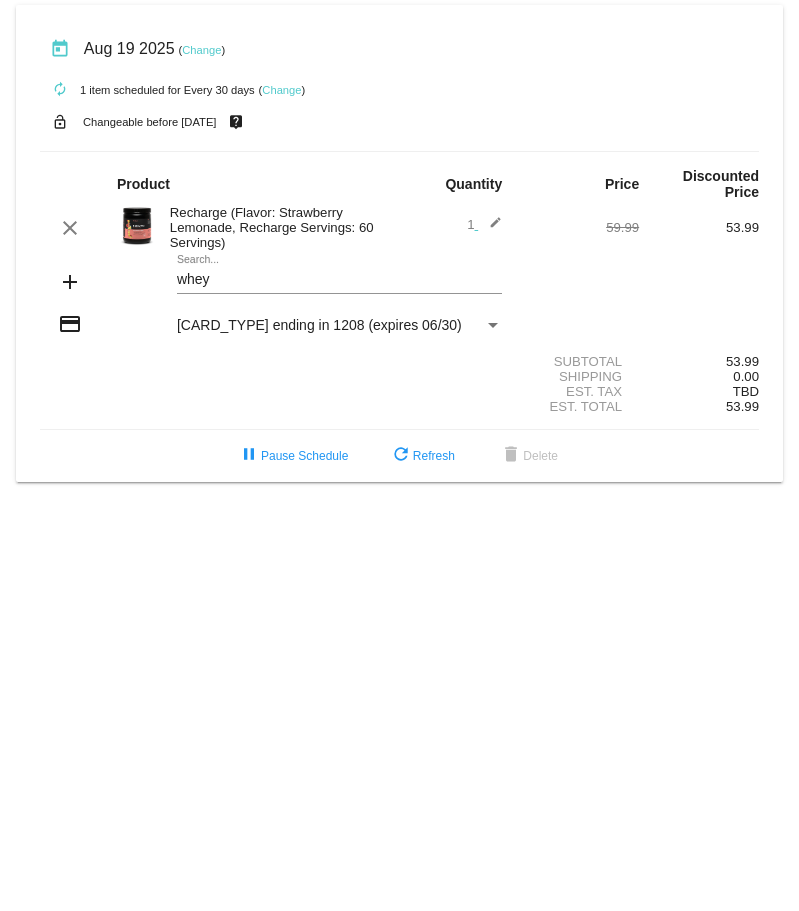 click on "today
[DATE]
( Change )
autorenew
1
item
scheduled for Every 30 days
( Change )
lock_open
Changeable before [DATE]
live_help
Product
Quantity
Price
Discounted Price
clear" 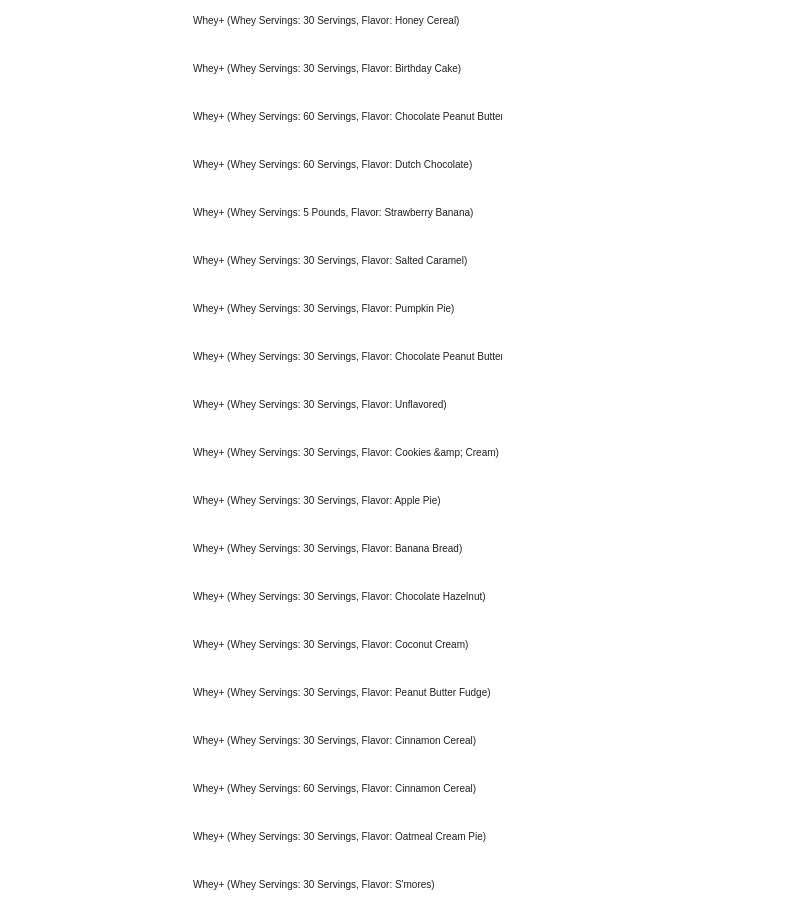 scroll, scrollTop: 600, scrollLeft: 0, axis: vertical 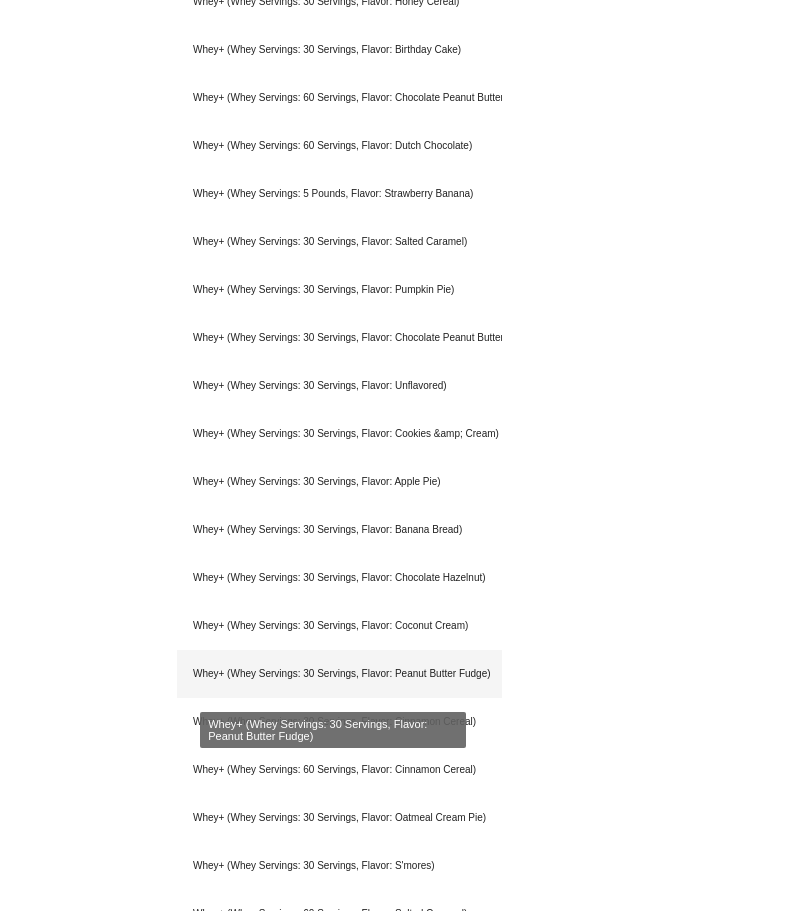 click on "Whey+ (Whey Servings: 30 Servings, Flavor: Peanut Butter Fudge)" 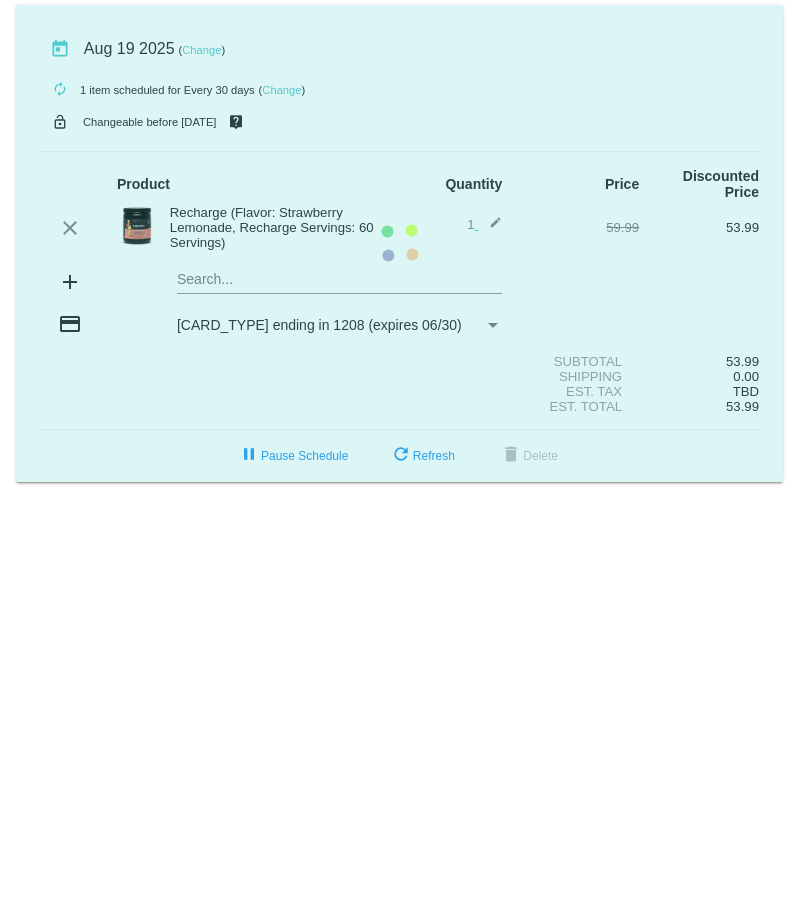 scroll, scrollTop: 0, scrollLeft: 0, axis: both 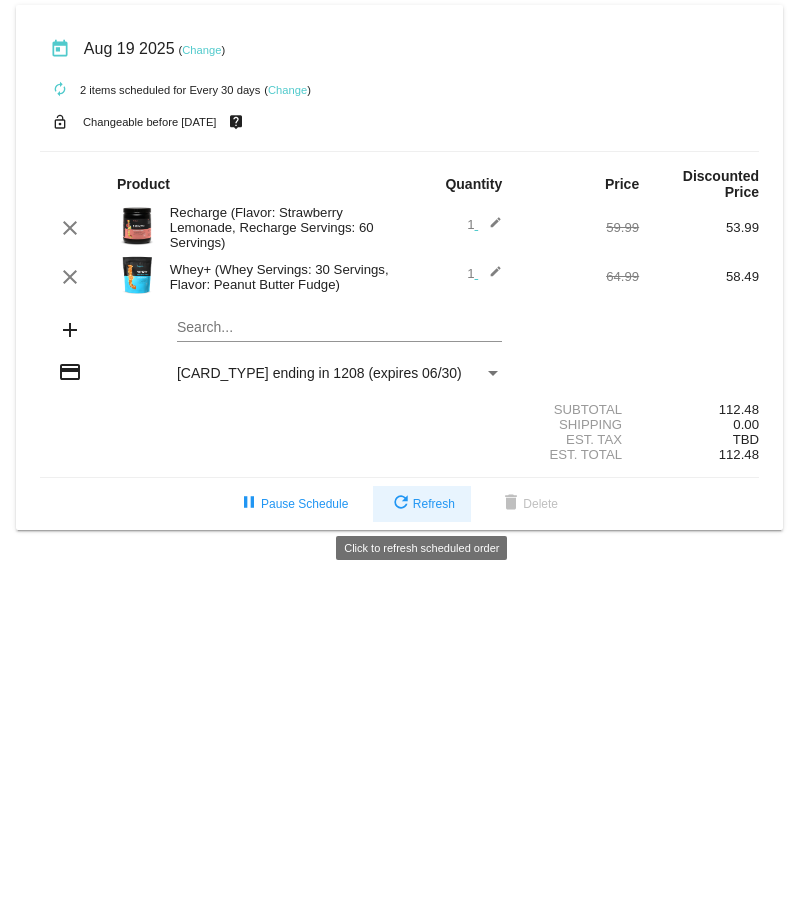 click on "refresh  Refresh" 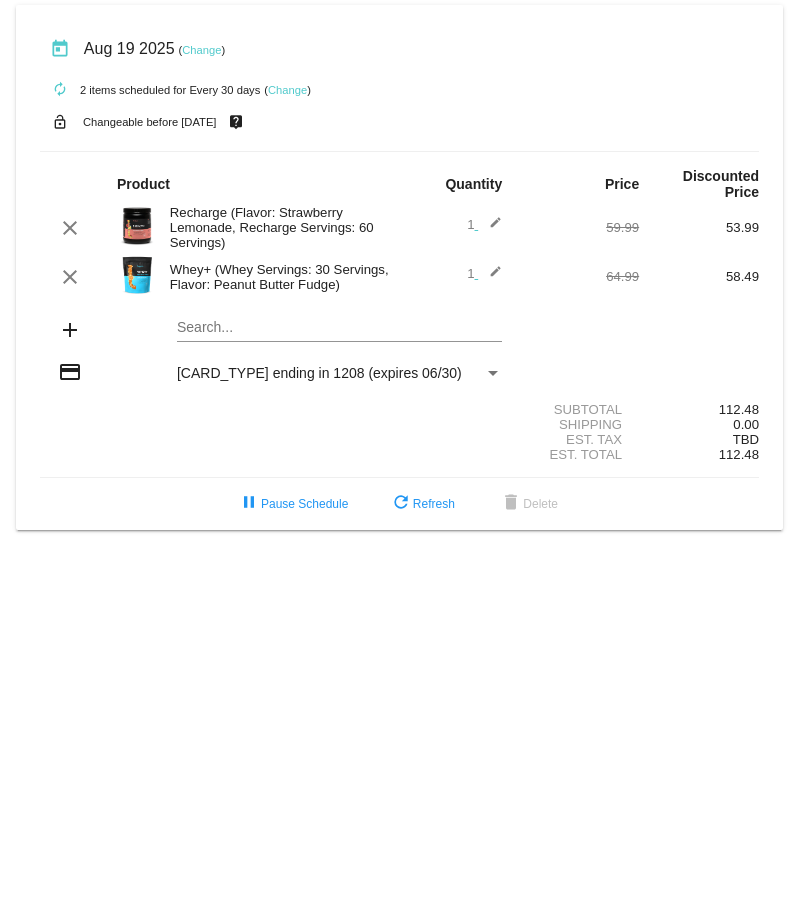 click on "today
[DATE]
( Change )
autorenew
2
items
scheduled for Every 30 days
( Change )
lock_open
Changeable before [DATE]
live_help
Product
Quantity
Price
Discounted Price
edit" 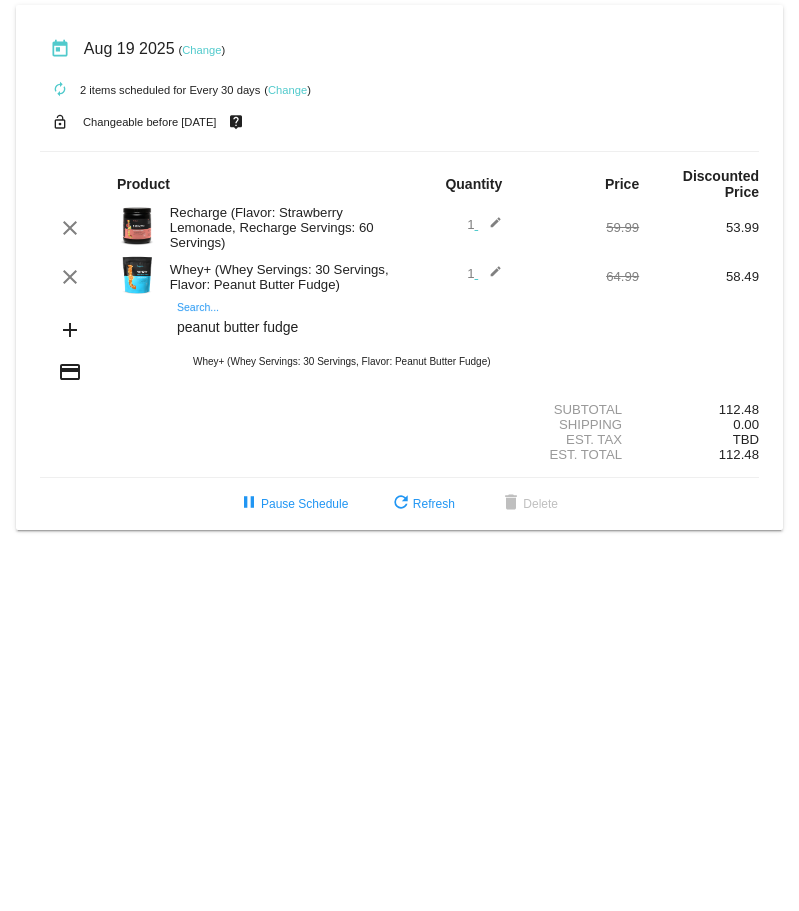 click on "peanut butter fudge" at bounding box center [339, 328] 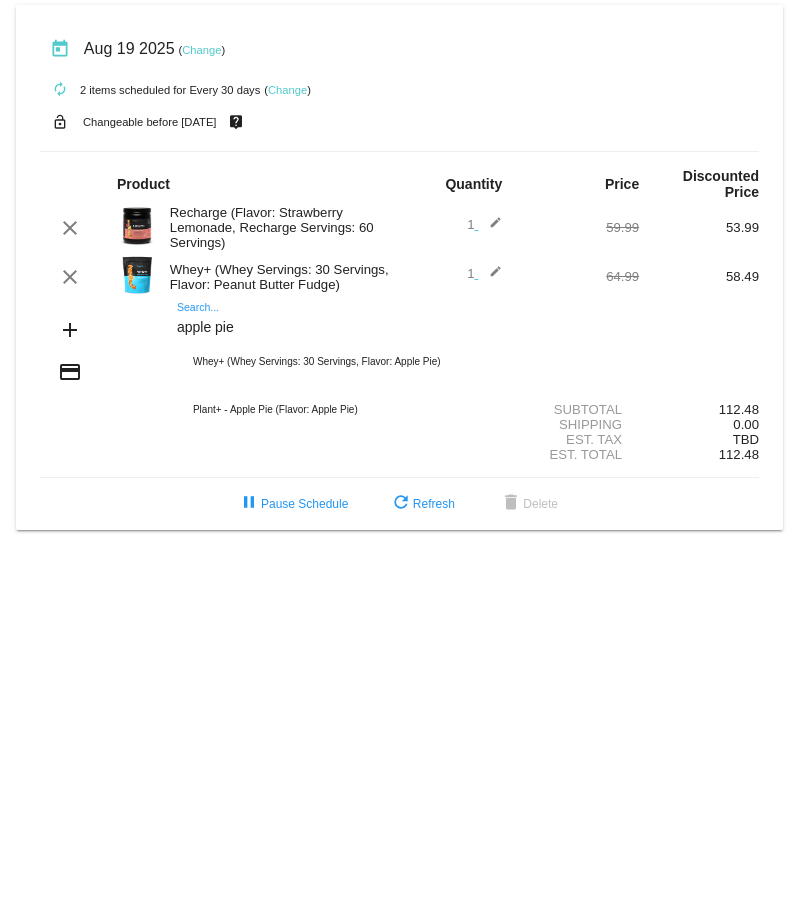click on "apple pie" at bounding box center (339, 328) 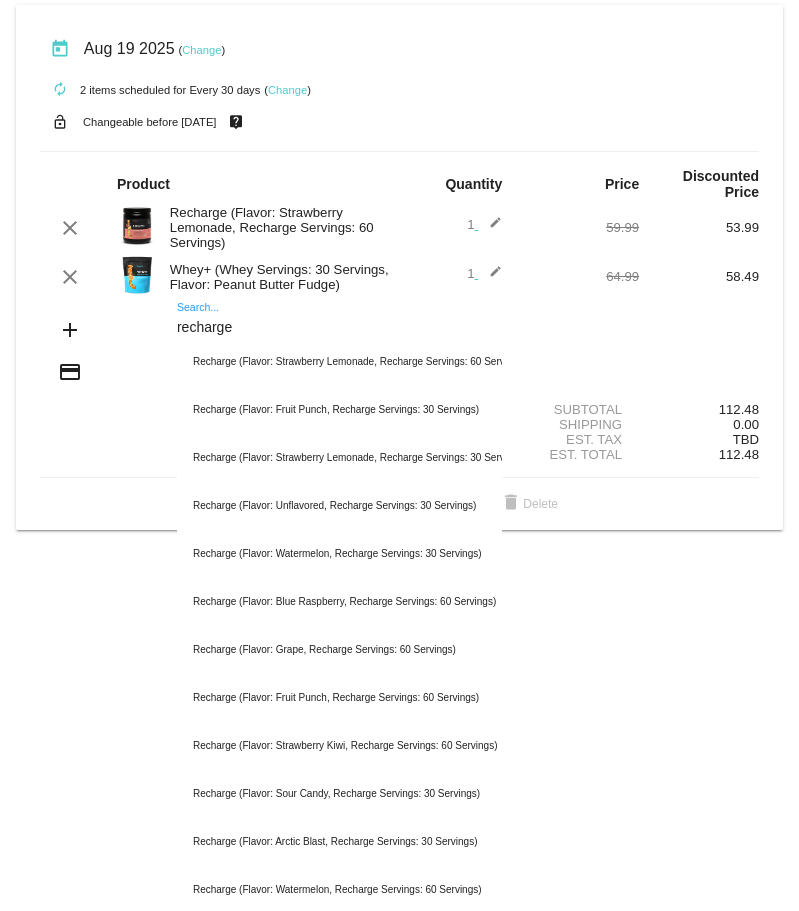 type on "recharge" 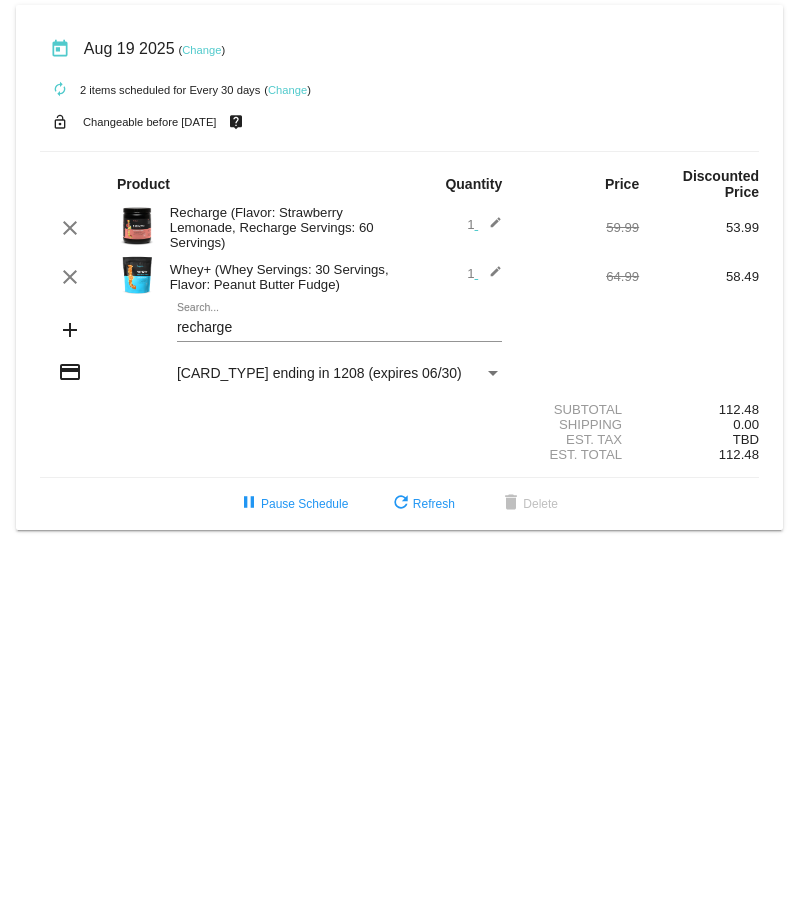 click on "today
[DATE]
( Change )
autorenew
2
items
scheduled for Every 30 days
( Change )
lock_open
Changeable before [DATE]
live_help
Product
Quantity
Price
Discounted Price
edit" 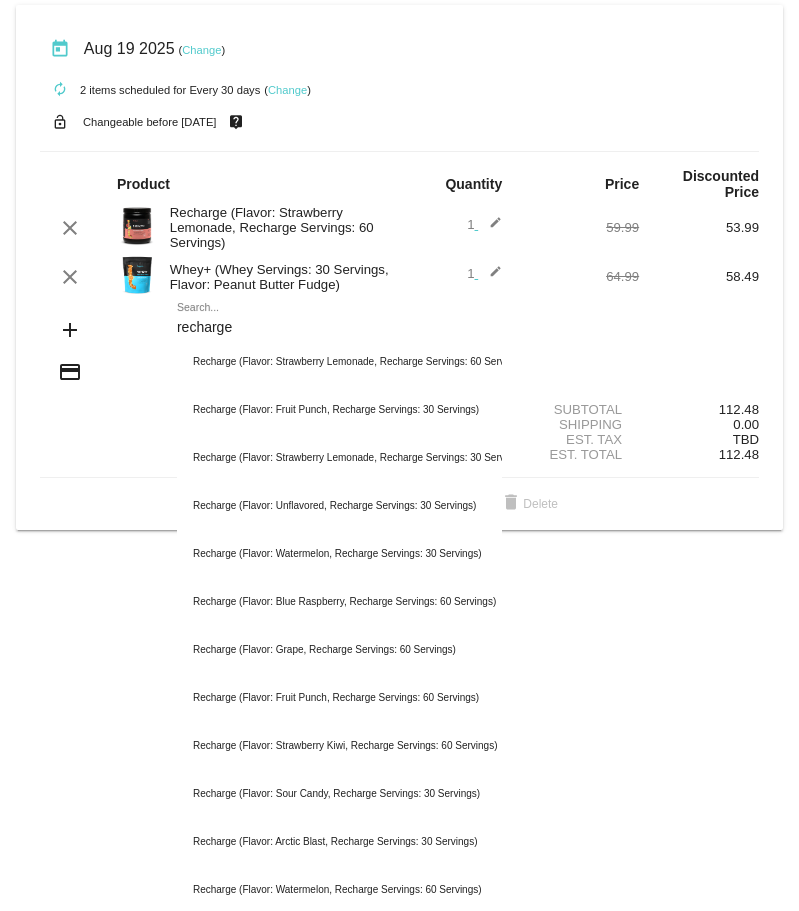 click on "today
[DATE]
( Change )
autorenew
2
items
scheduled for Every 30 days
( Change )
lock_open
Changeable before [DATE]
live_help
Product
Quantity
Price
Discounted Price
edit" 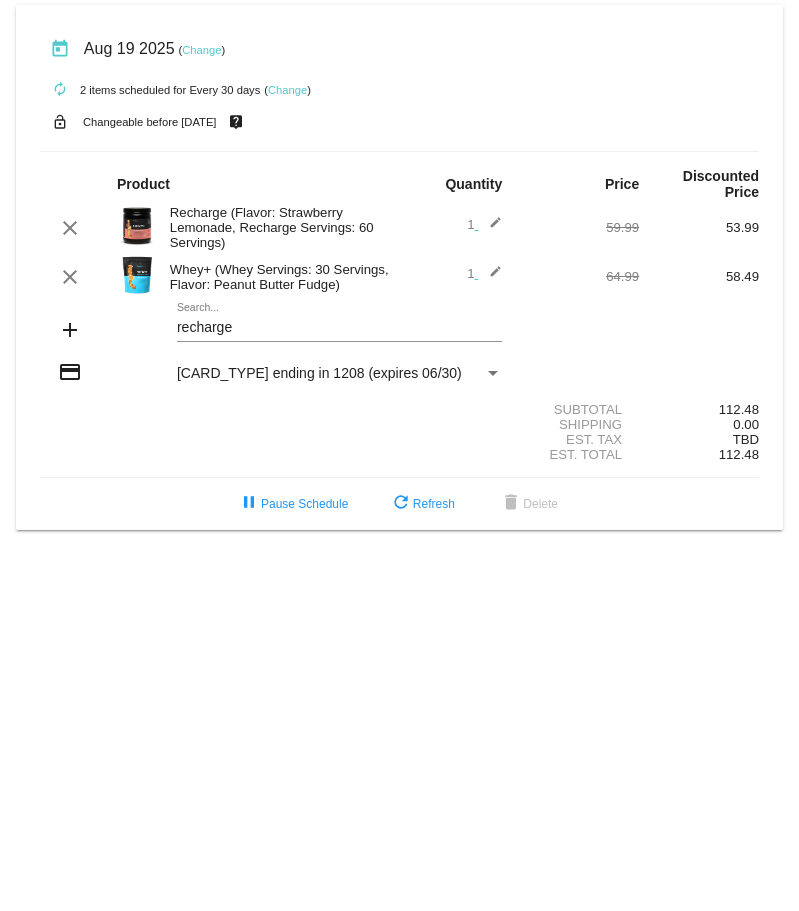 click on "today
[DATE]
( Change )
autorenew
2
items
scheduled for Every 30 days
( Change )
lock_open
Changeable before [DATE]
live_help
Product
Quantity
Price
Discounted Price
edit" 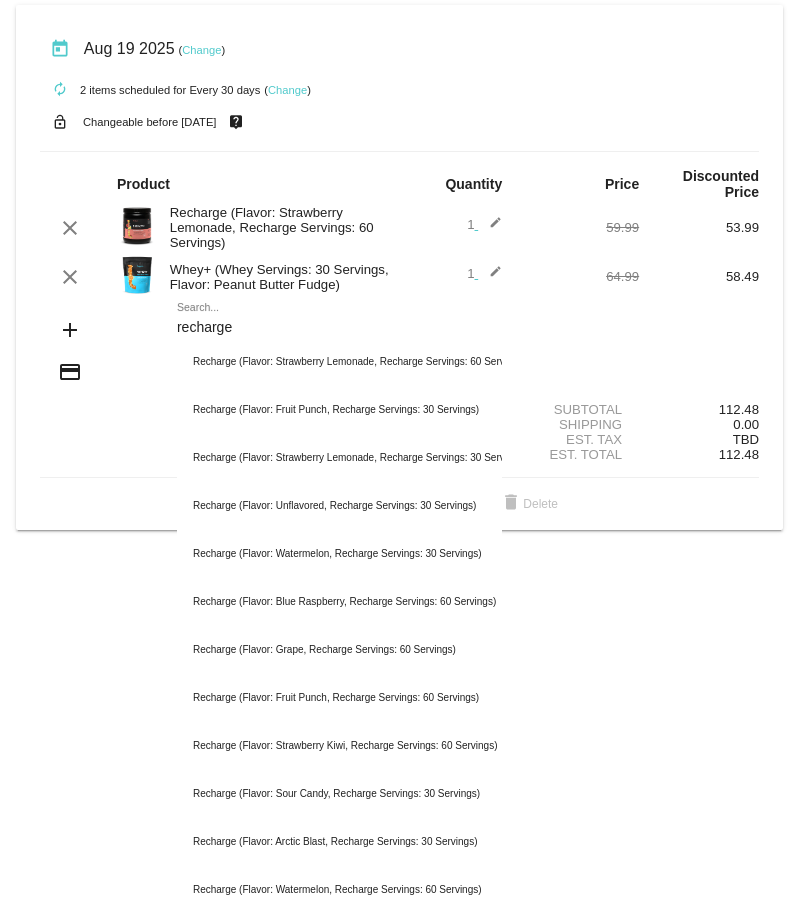click on "today
[DATE]
( Change )
autorenew
2
items
scheduled for Every 30 days
( Change )
lock_open
Changeable before [DATE]
live_help
Product
Quantity
Price
Discounted Price
edit" 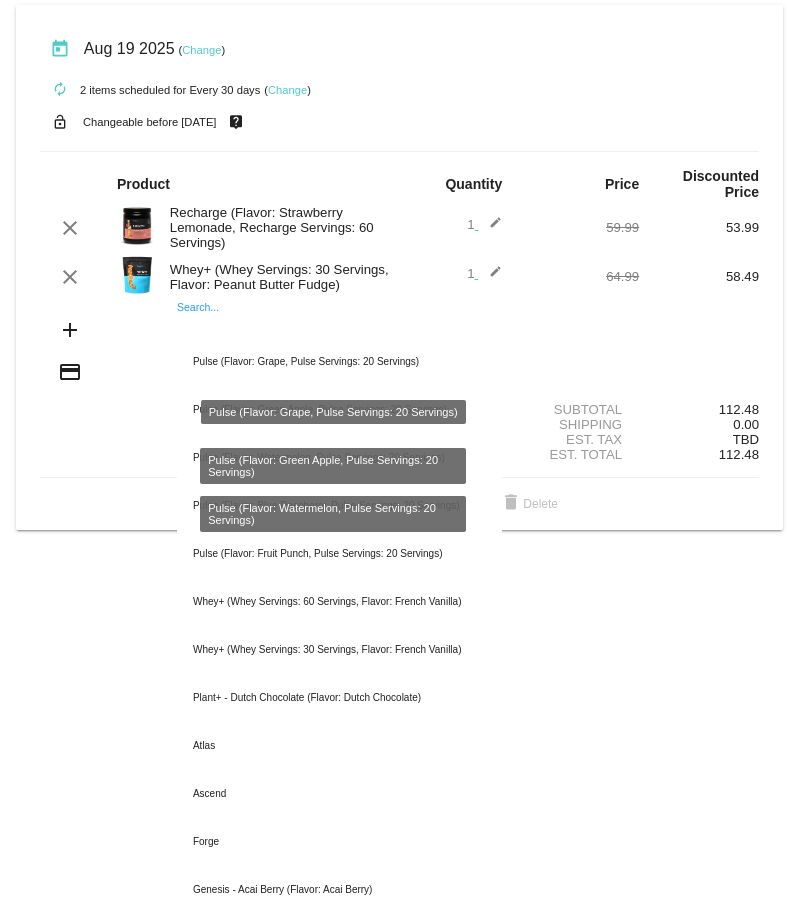 type 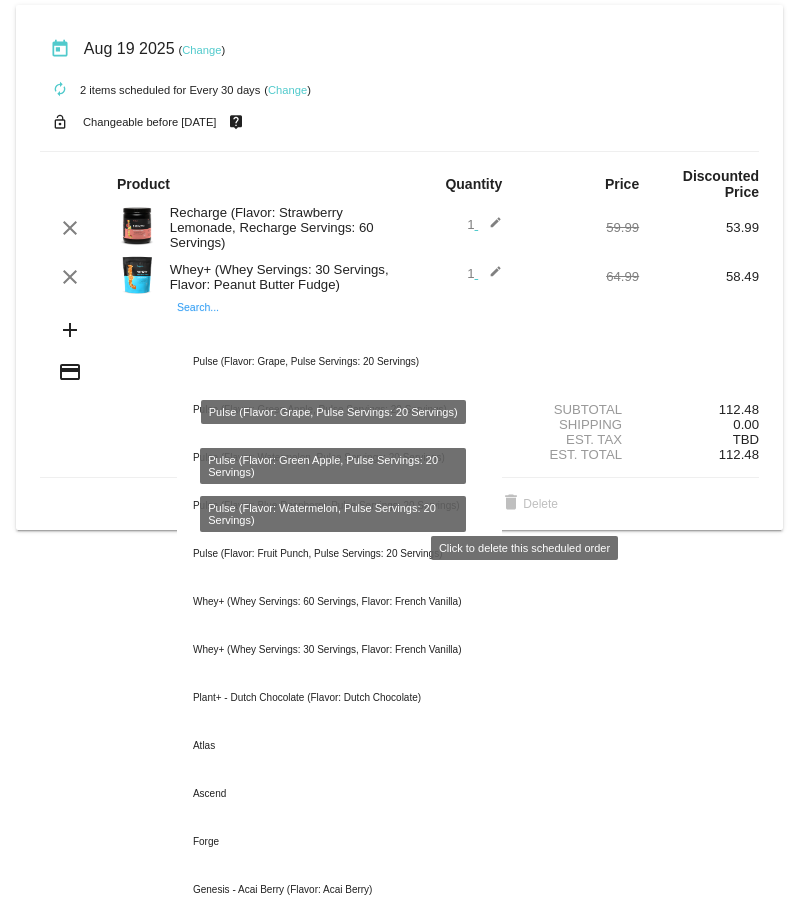 click on "today
[DATE]
( Change )
autorenew
2
items
scheduled for Every 30 days
( Change )
lock_open
Changeable before [DATE]
live_help
Product
Quantity
Price
Discounted Price" at bounding box center [399, 455] 